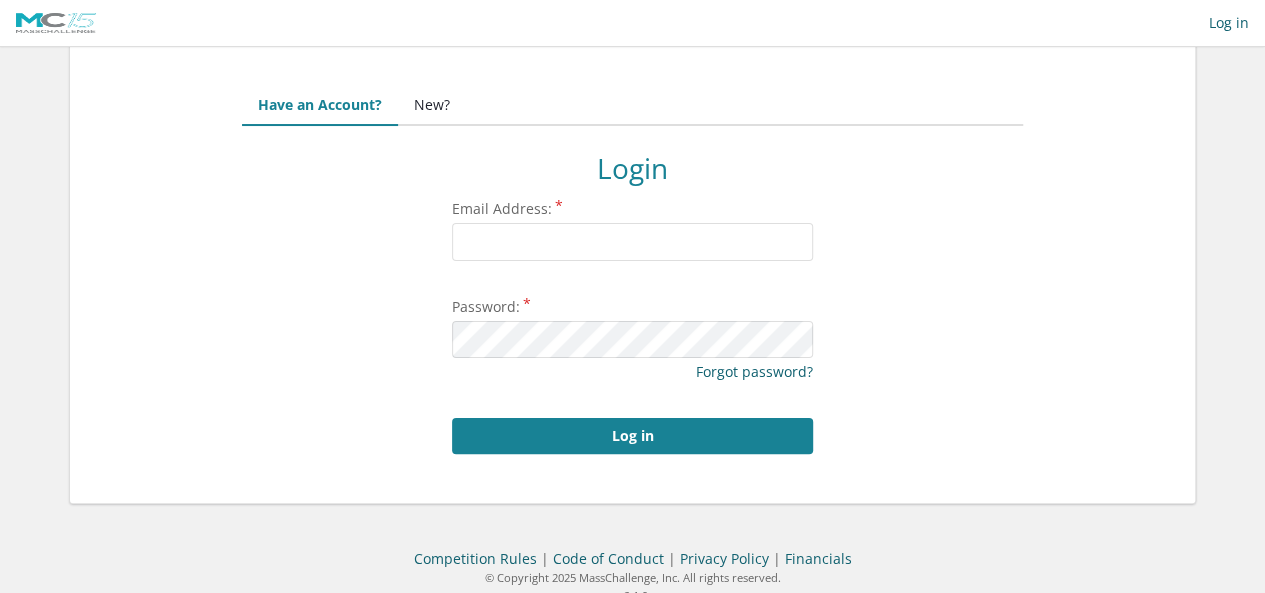 scroll, scrollTop: 48, scrollLeft: 0, axis: vertical 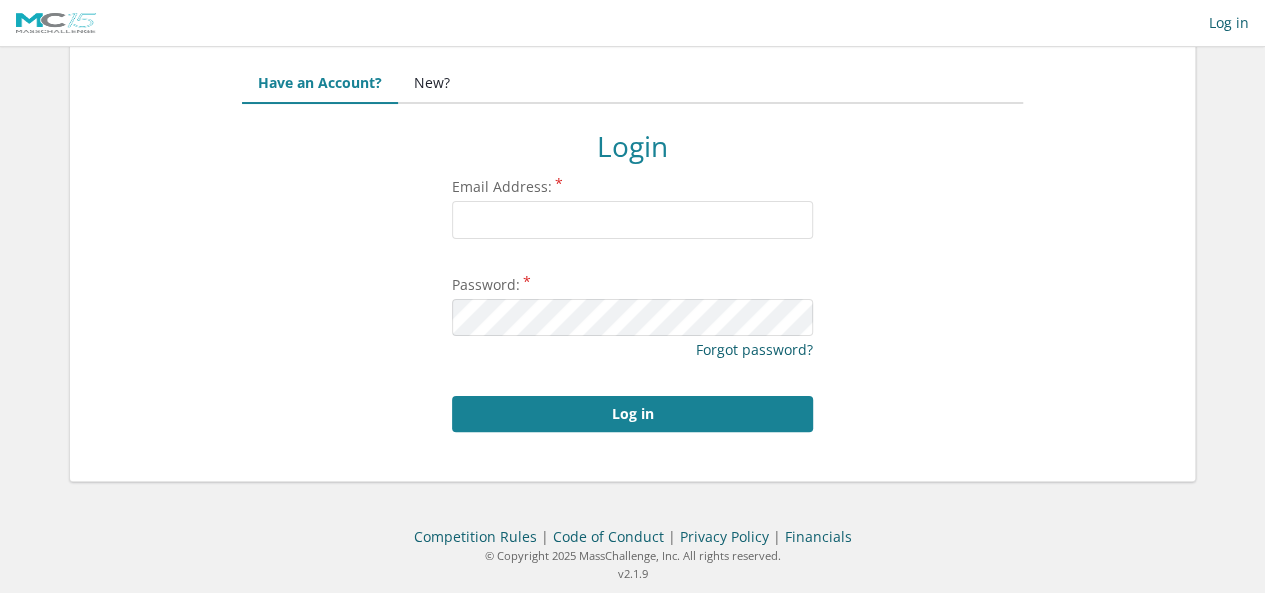 click on "New?" at bounding box center (432, 84) 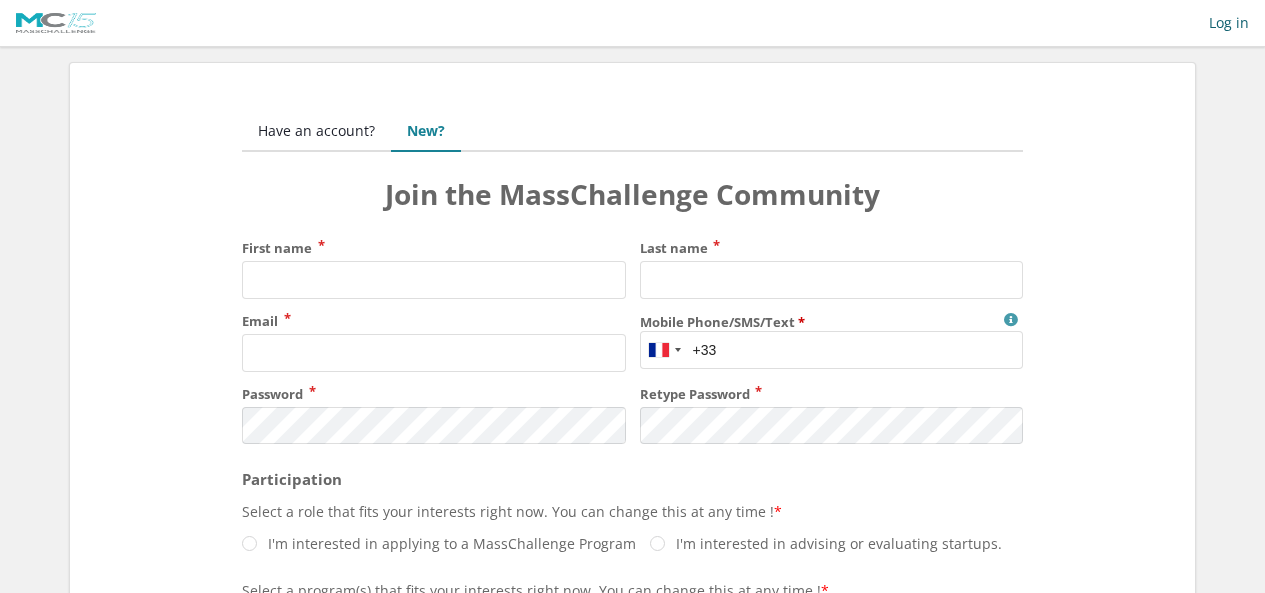 scroll, scrollTop: 0, scrollLeft: 0, axis: both 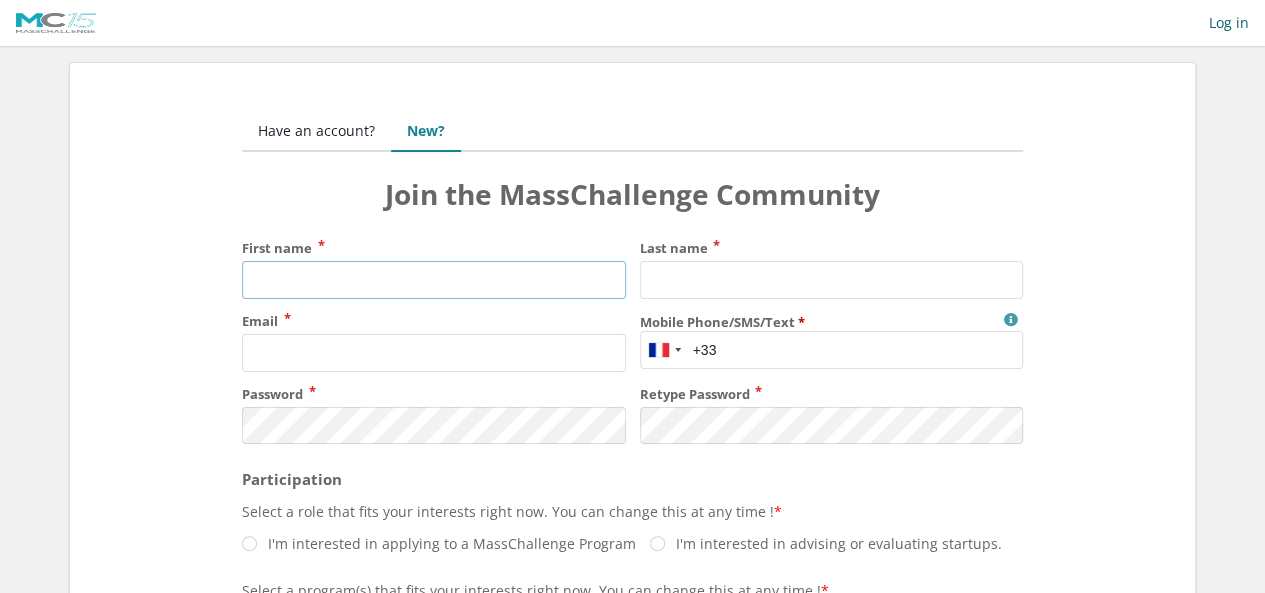 click on "First name" at bounding box center [433, 280] 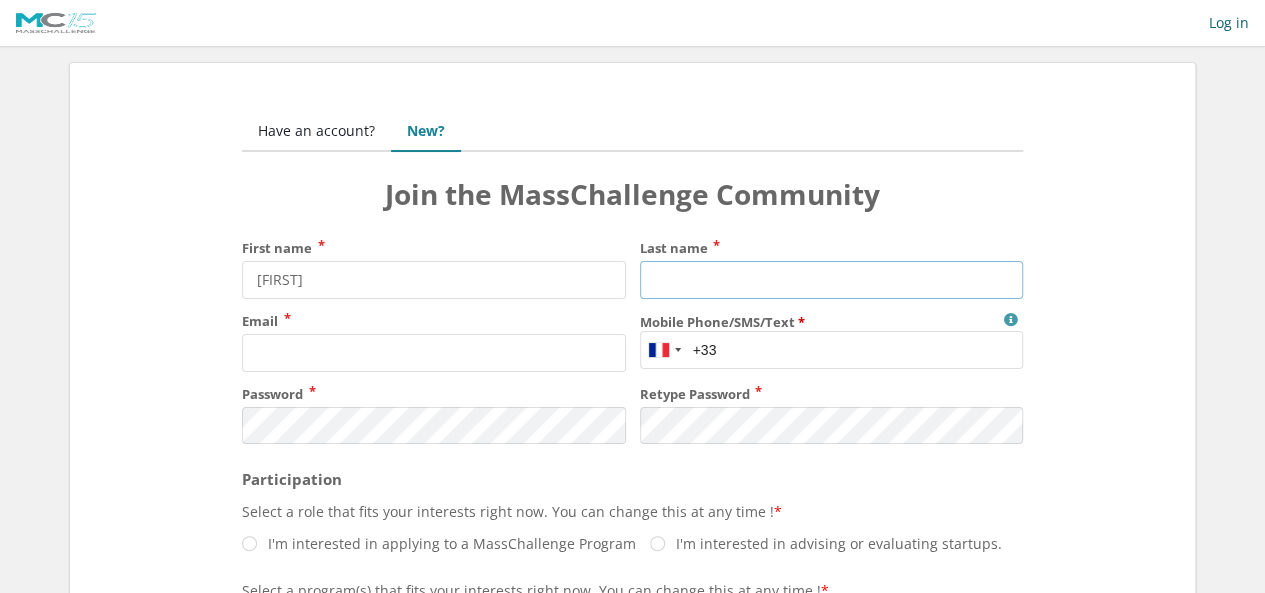 type on "Muttavarapu" 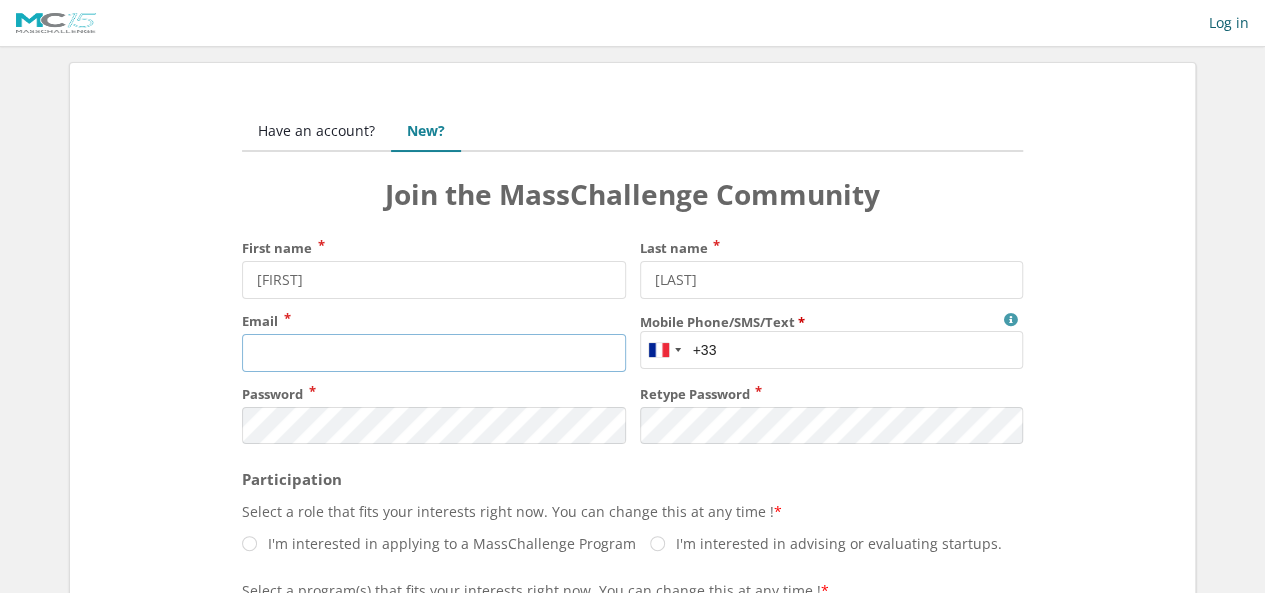 type on "[USERNAME]@[DOMAIN]" 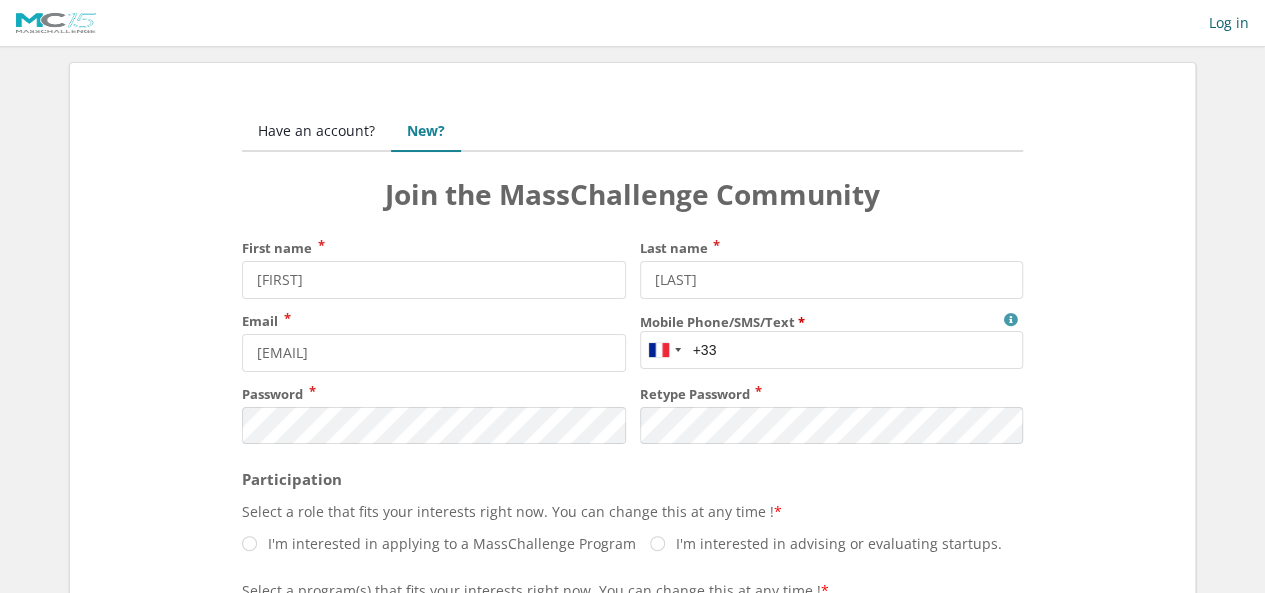 type on "0754501232" 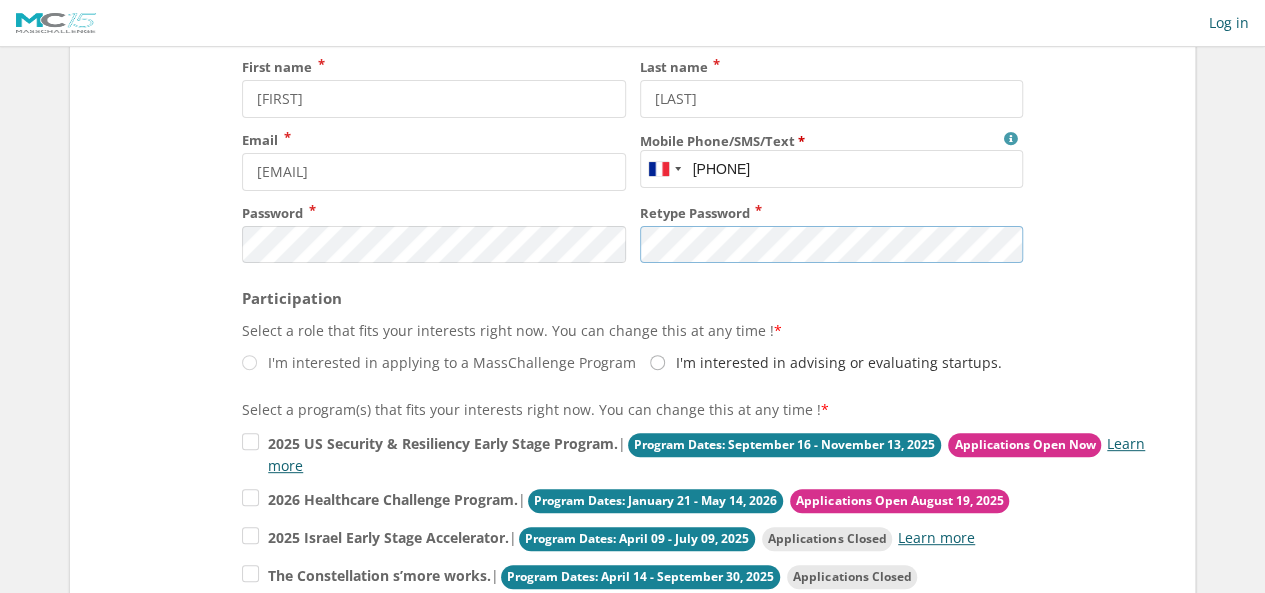 scroll, scrollTop: 200, scrollLeft: 0, axis: vertical 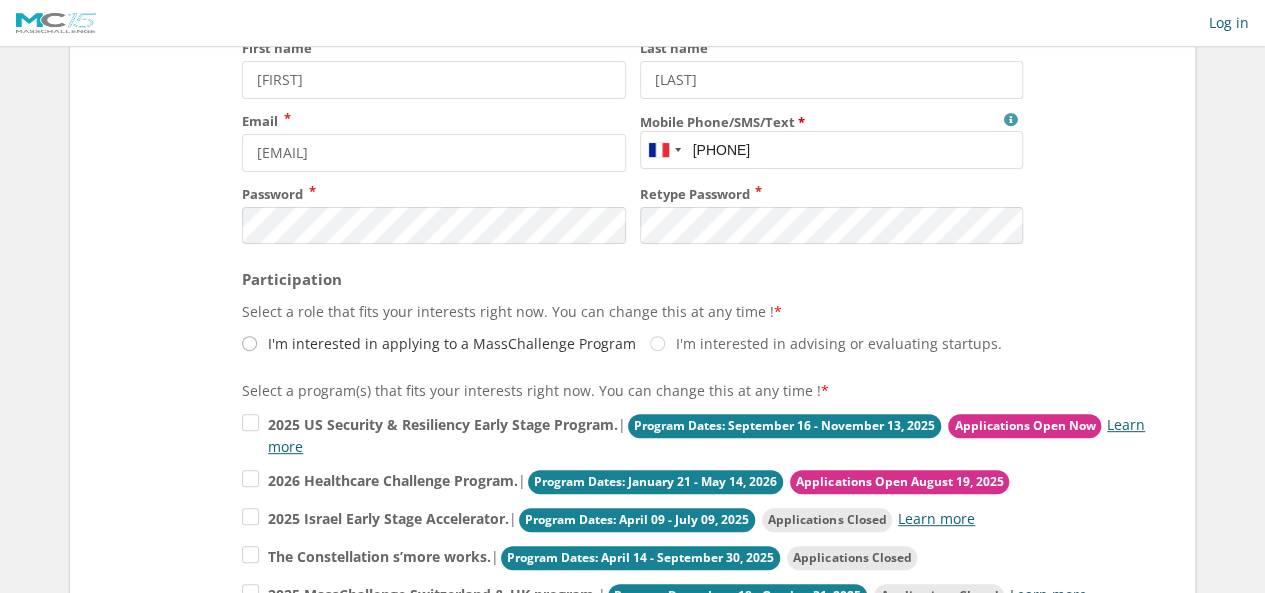 click on "I'm interested in applying to a MassChallenge
Program" at bounding box center [439, 343] 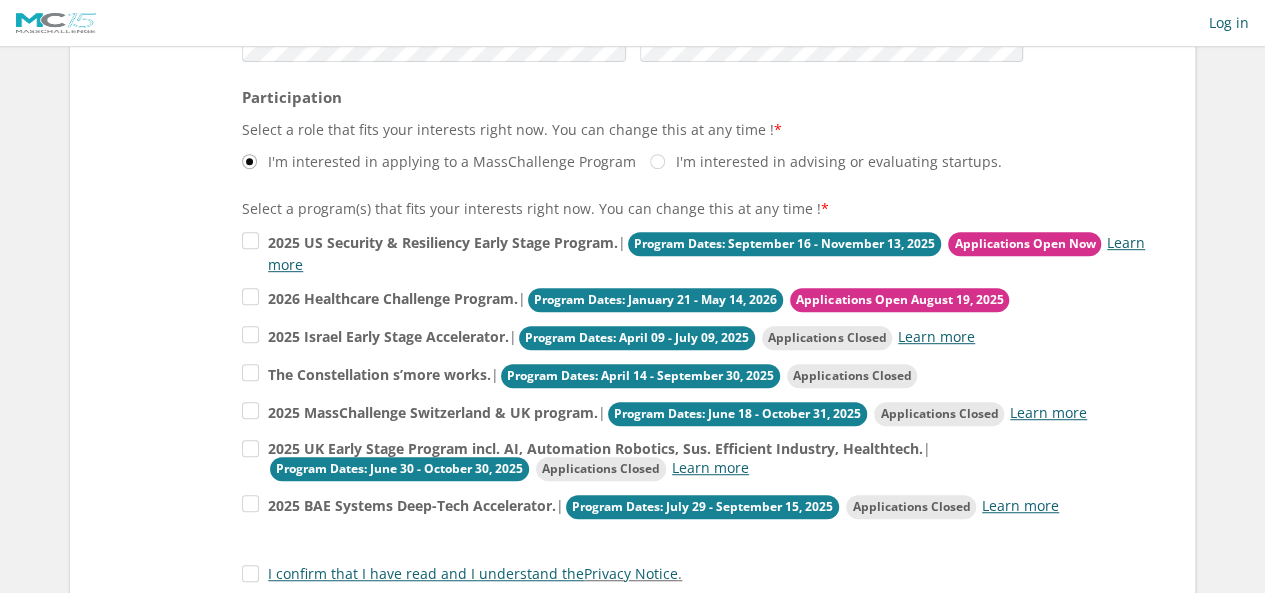 scroll, scrollTop: 400, scrollLeft: 0, axis: vertical 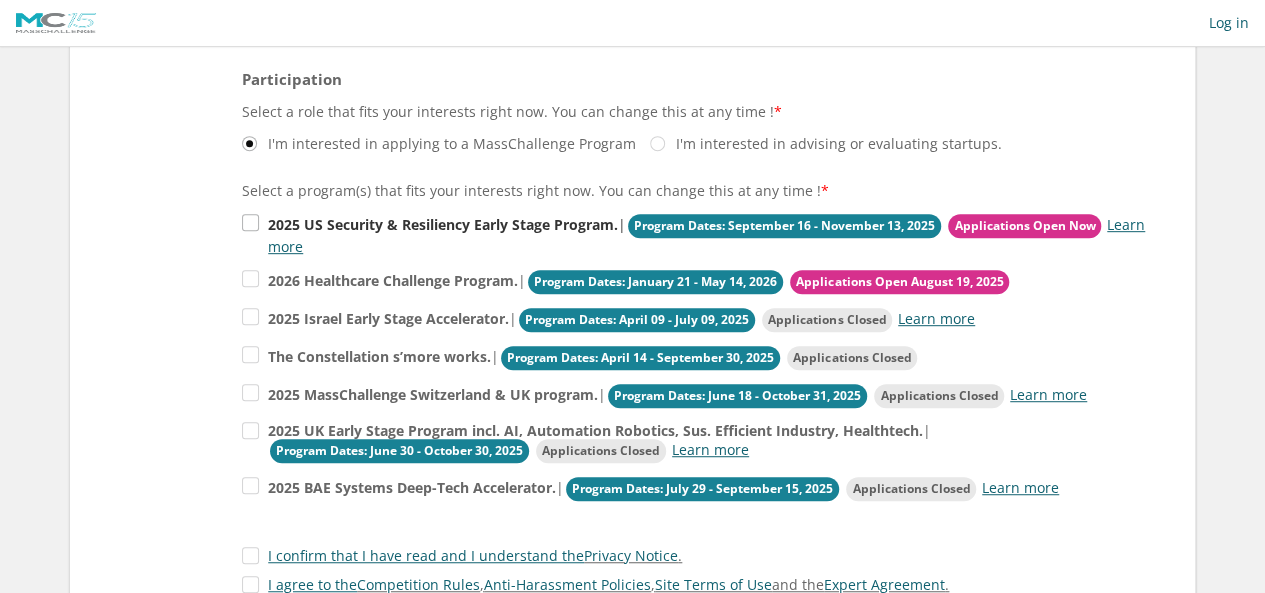 click on "2025 US Security & Resiliency Early Stage Program.   |
Program Dates:
September 16 - November 13, 2025
Applications Open Now
Learn more" at bounding box center [697, 234] 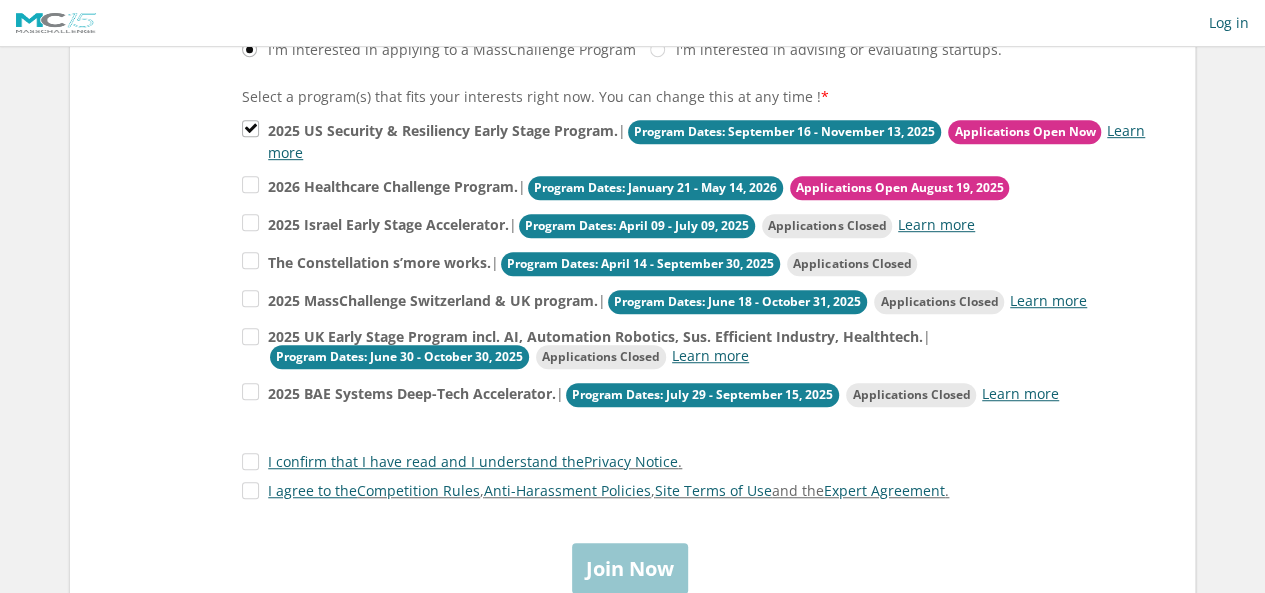 scroll, scrollTop: 654, scrollLeft: 0, axis: vertical 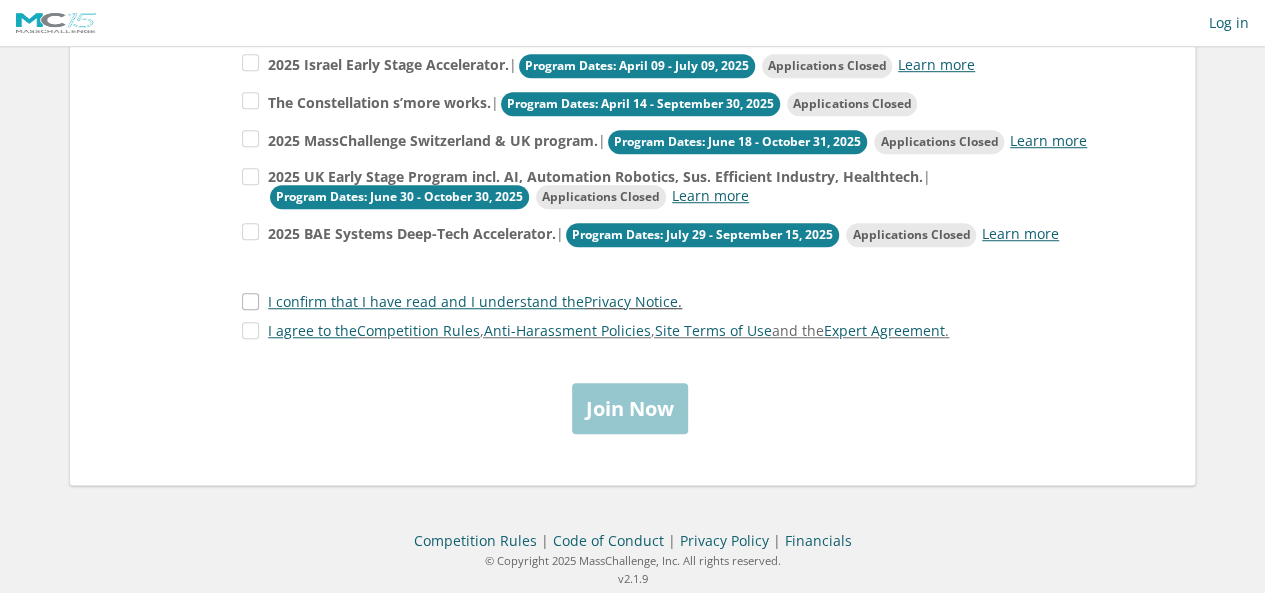 click on "I confirm that I have read and I understand the  Privacy Notice ." at bounding box center (462, 301) 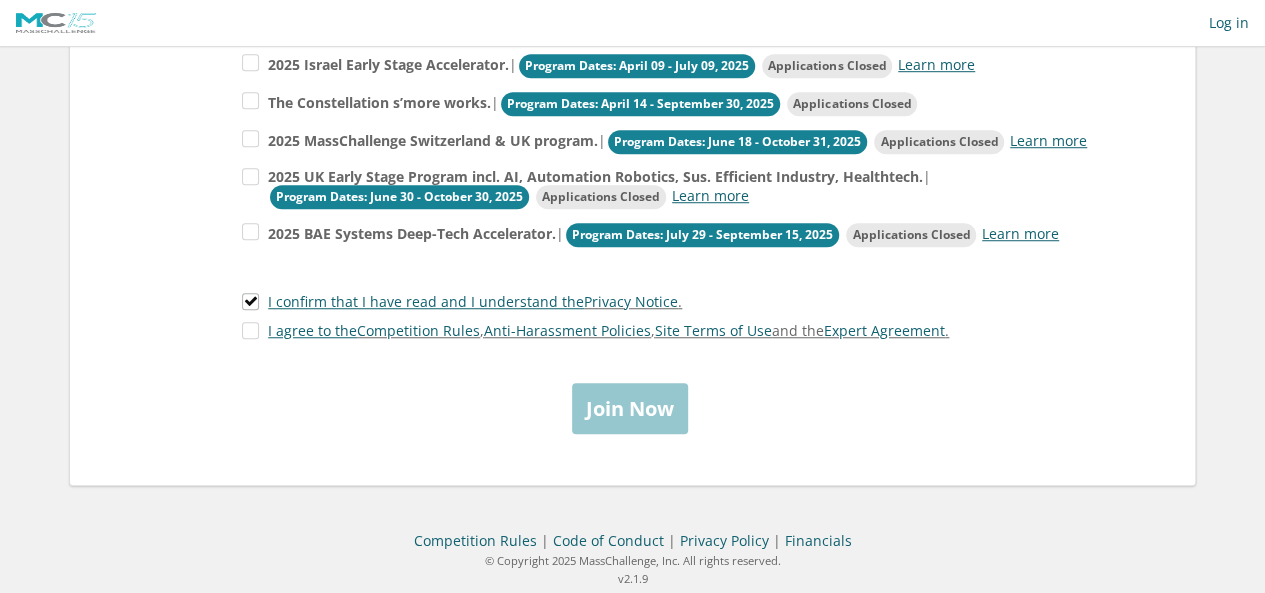scroll, scrollTop: 454, scrollLeft: 0, axis: vertical 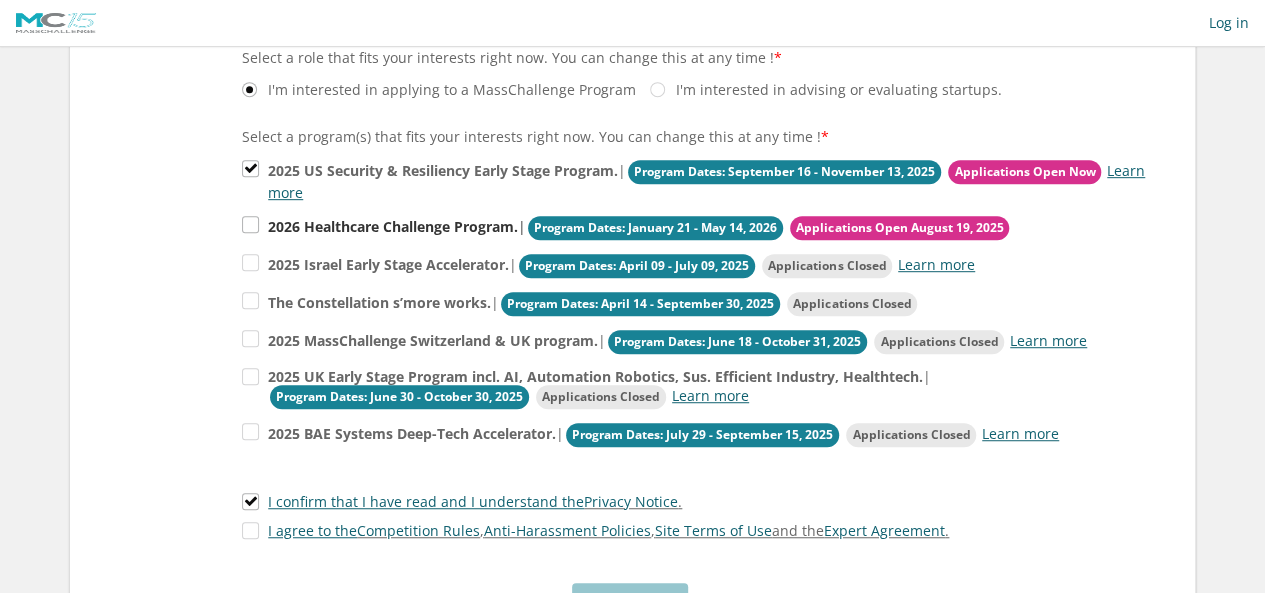 click on "Program Dates:
January 21 - May 14, 2026" at bounding box center (784, 172) 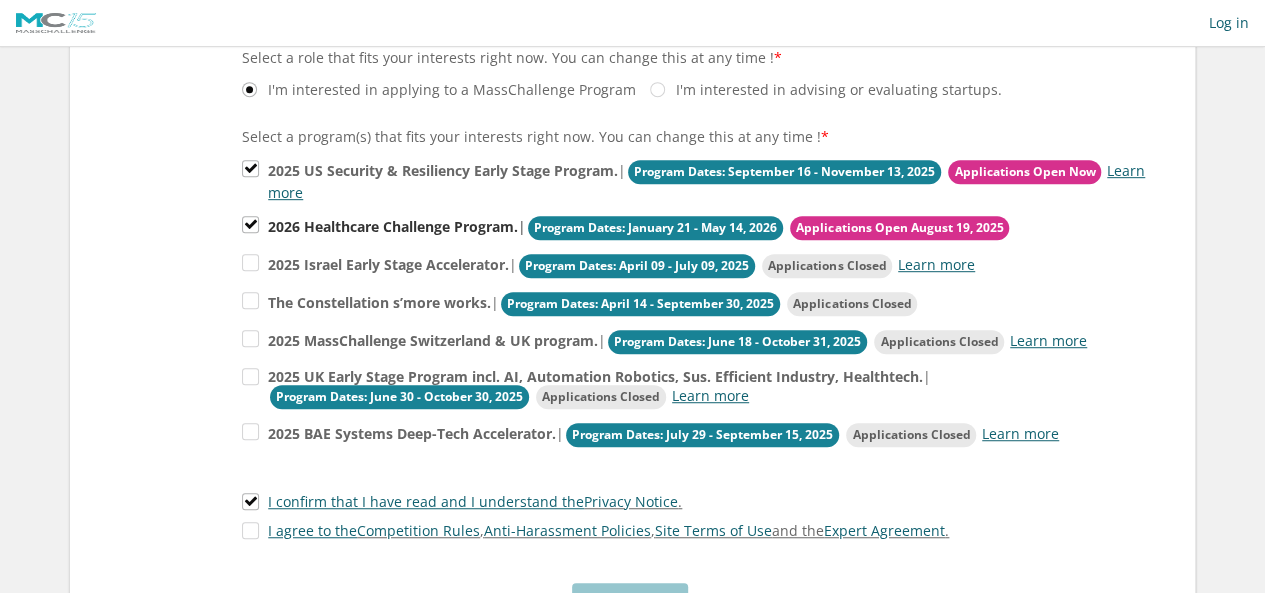 click on "Program Dates:
January 21 - May 14, 2026" at bounding box center (784, 172) 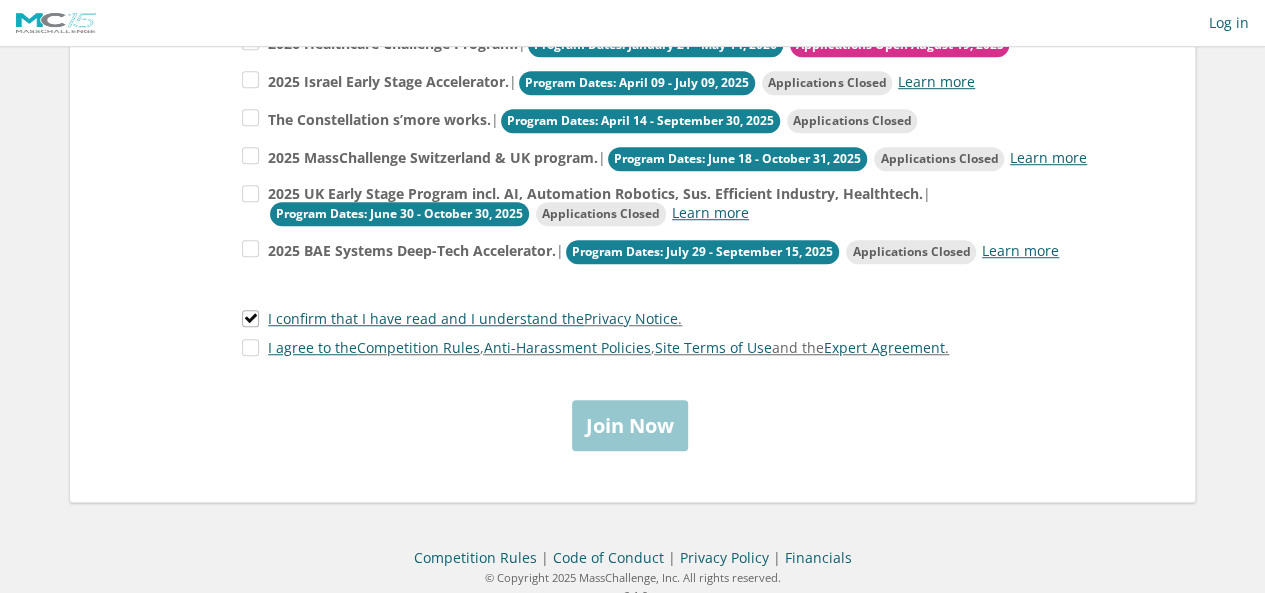 scroll, scrollTop: 654, scrollLeft: 0, axis: vertical 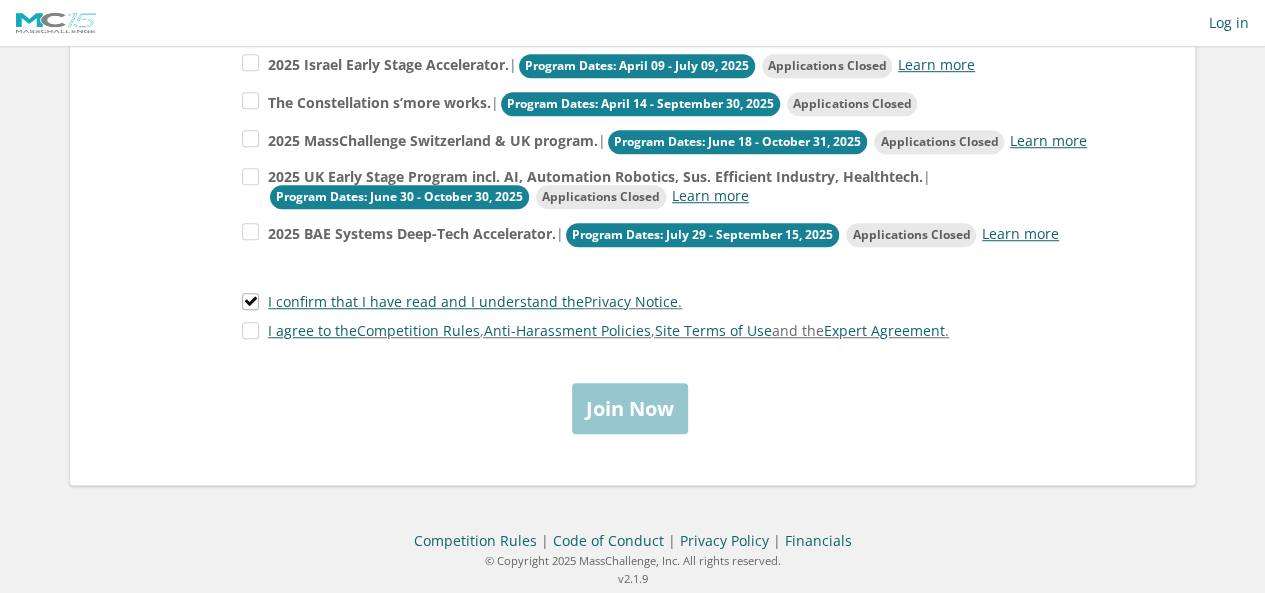 click on "Join Now" at bounding box center [632, 408] 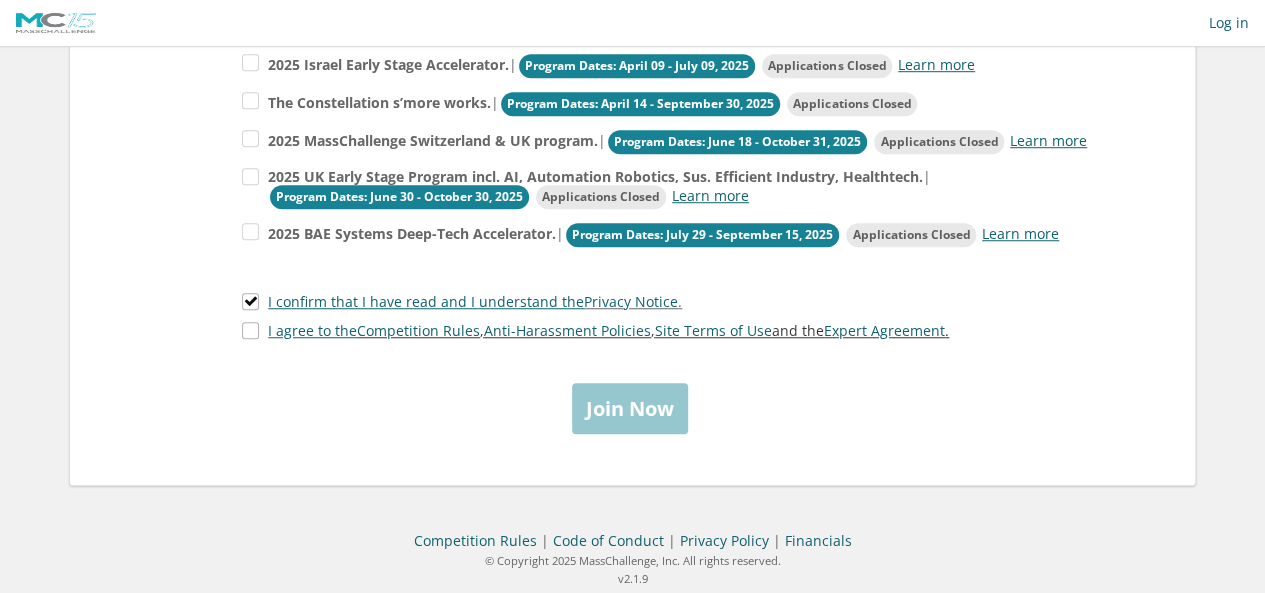 click on "I agree to the  Competition Rules ,  Anti-Harassment Policies ,  Site Terms of Use  and the  Expert Agreement ." at bounding box center (595, 330) 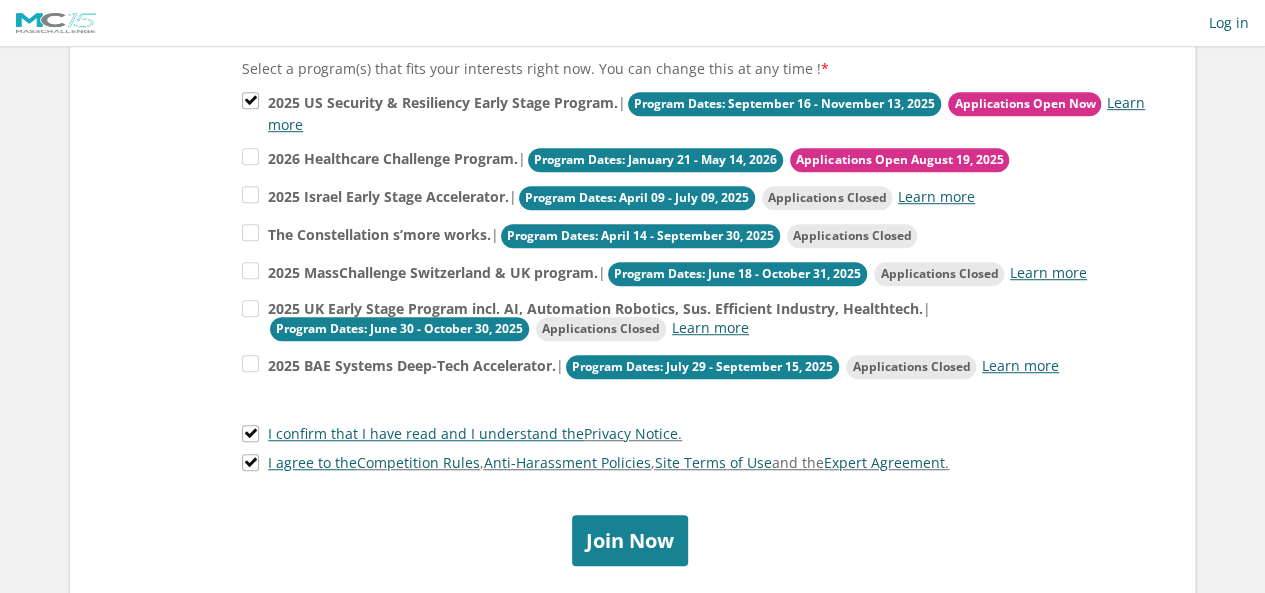 scroll, scrollTop: 600, scrollLeft: 0, axis: vertical 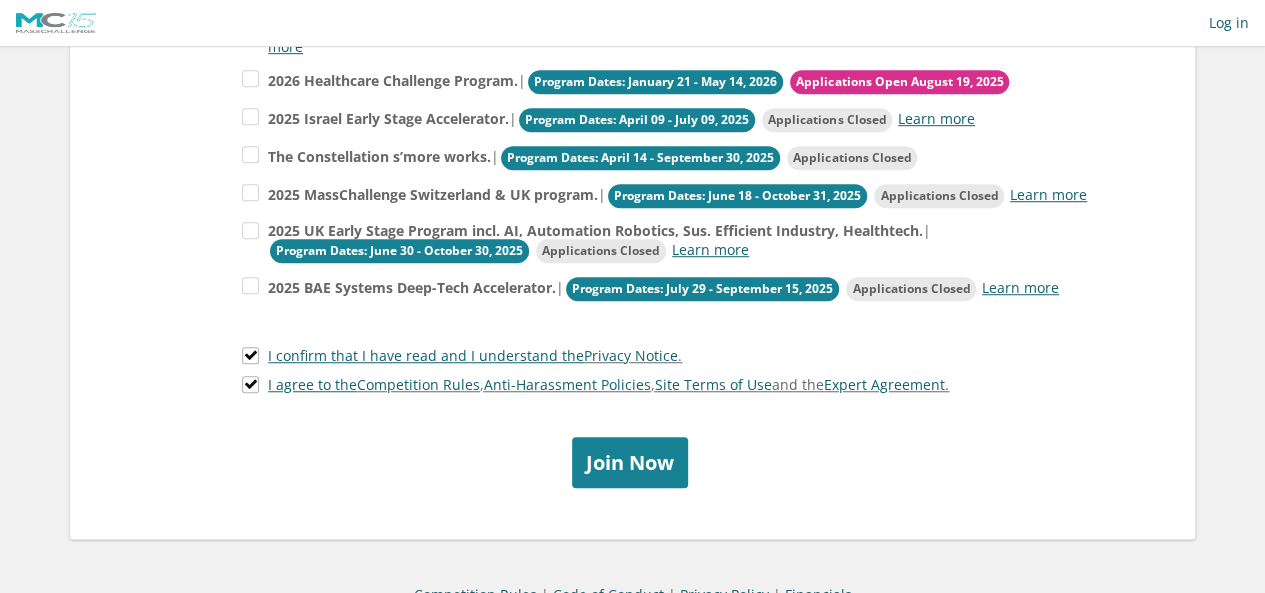 click on "Join Now" at bounding box center [630, 462] 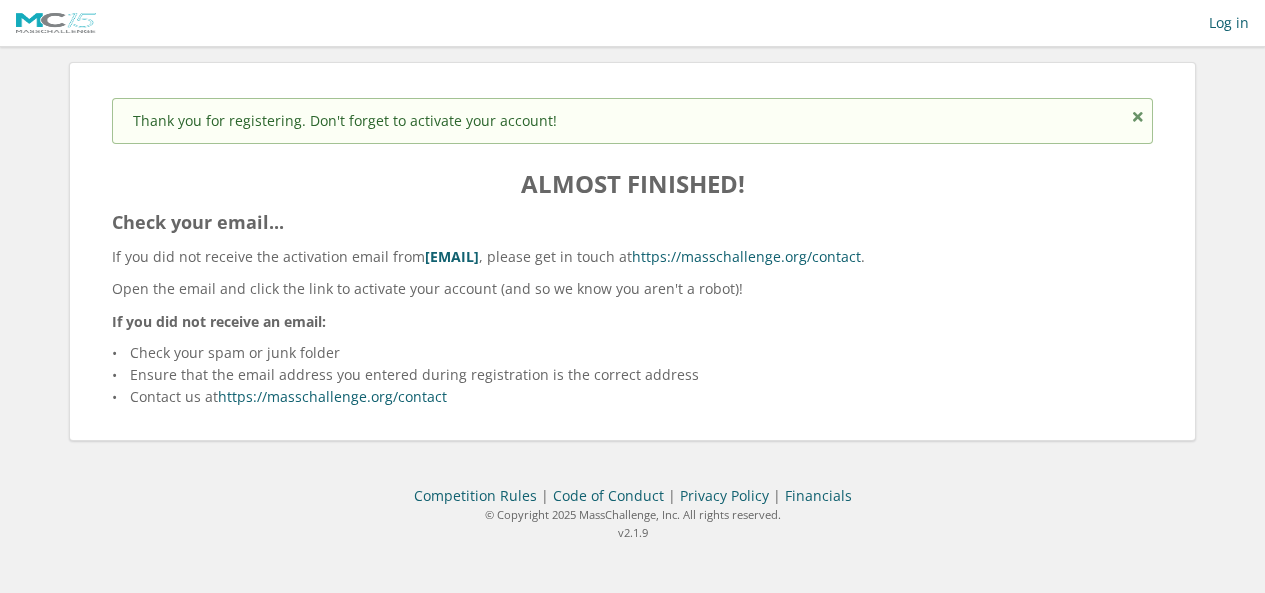 scroll, scrollTop: 0, scrollLeft: 0, axis: both 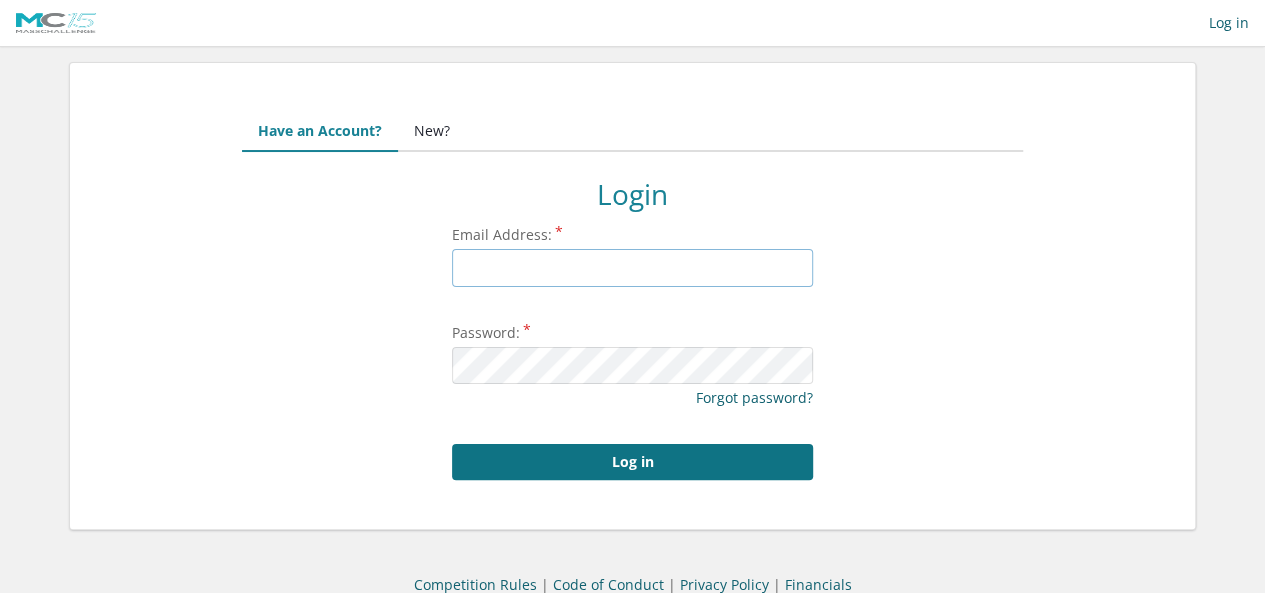 type on "[USERNAME]@[DOMAIN]" 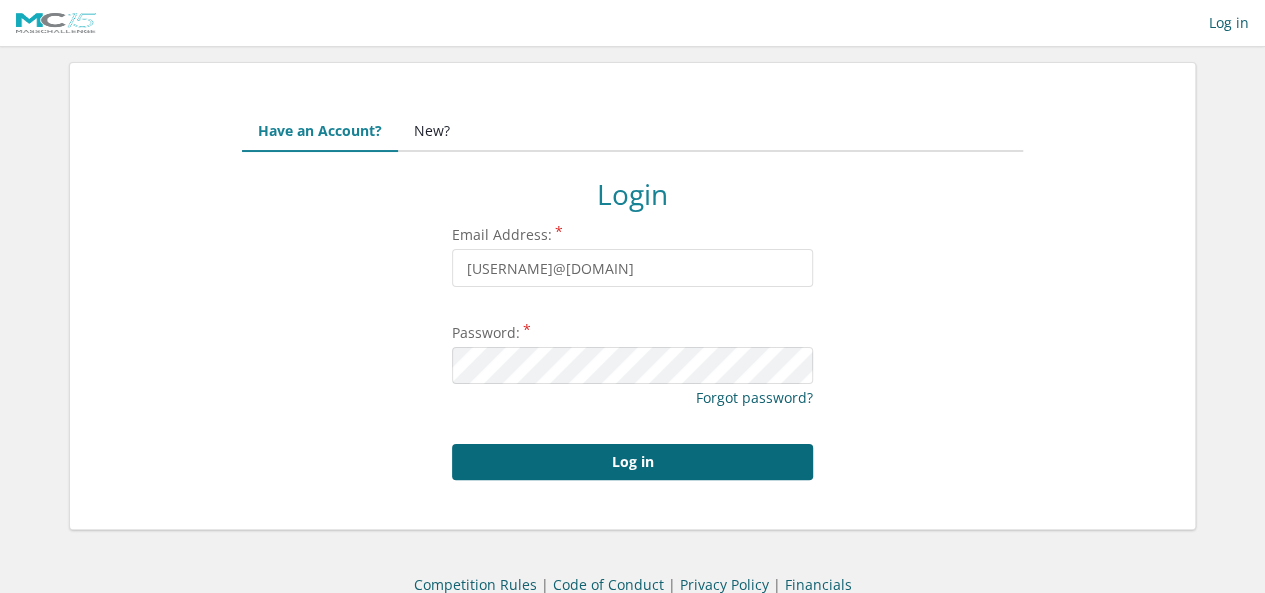 click on "Log in" at bounding box center (632, 462) 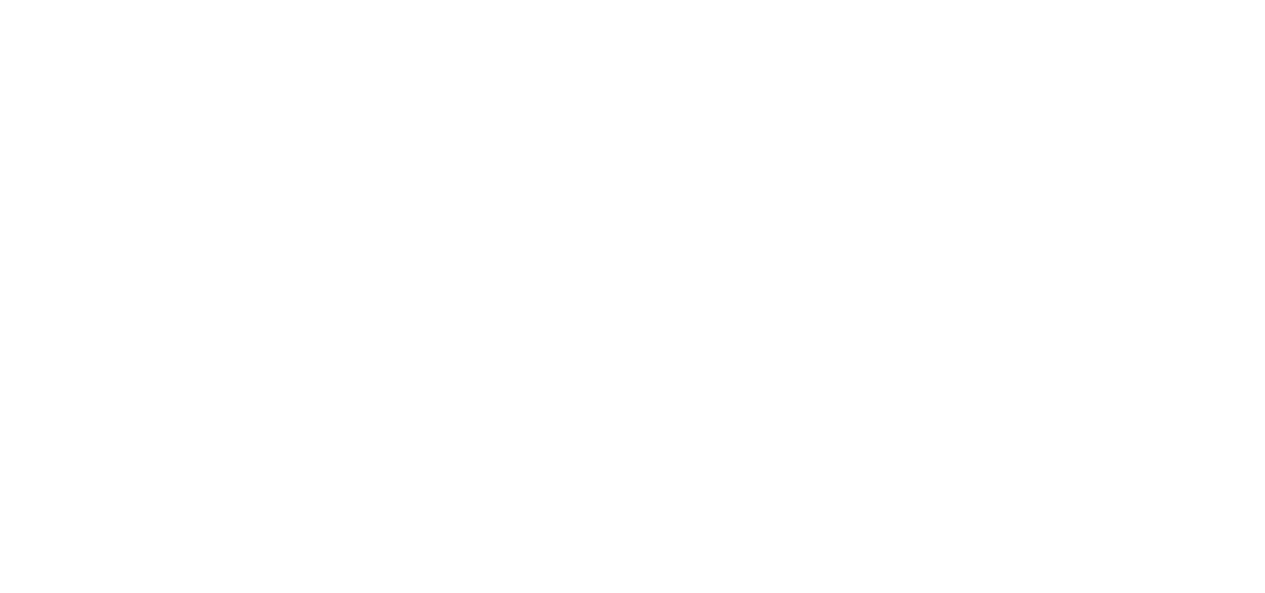 scroll, scrollTop: 0, scrollLeft: 0, axis: both 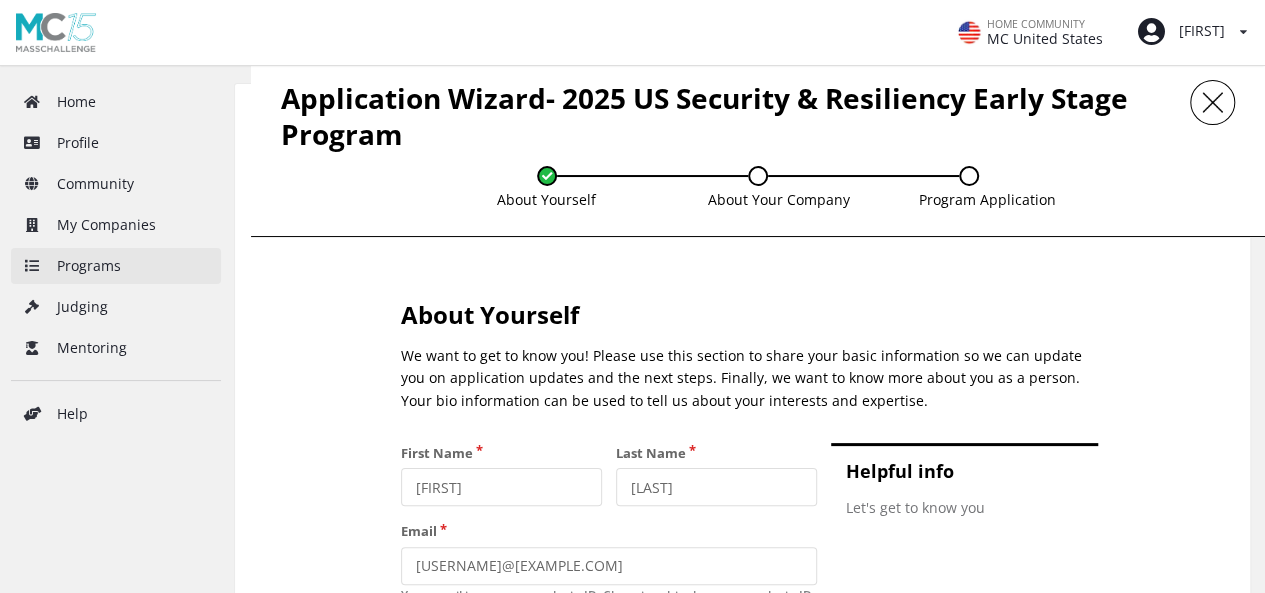 click on "Programs" at bounding box center [116, 266] 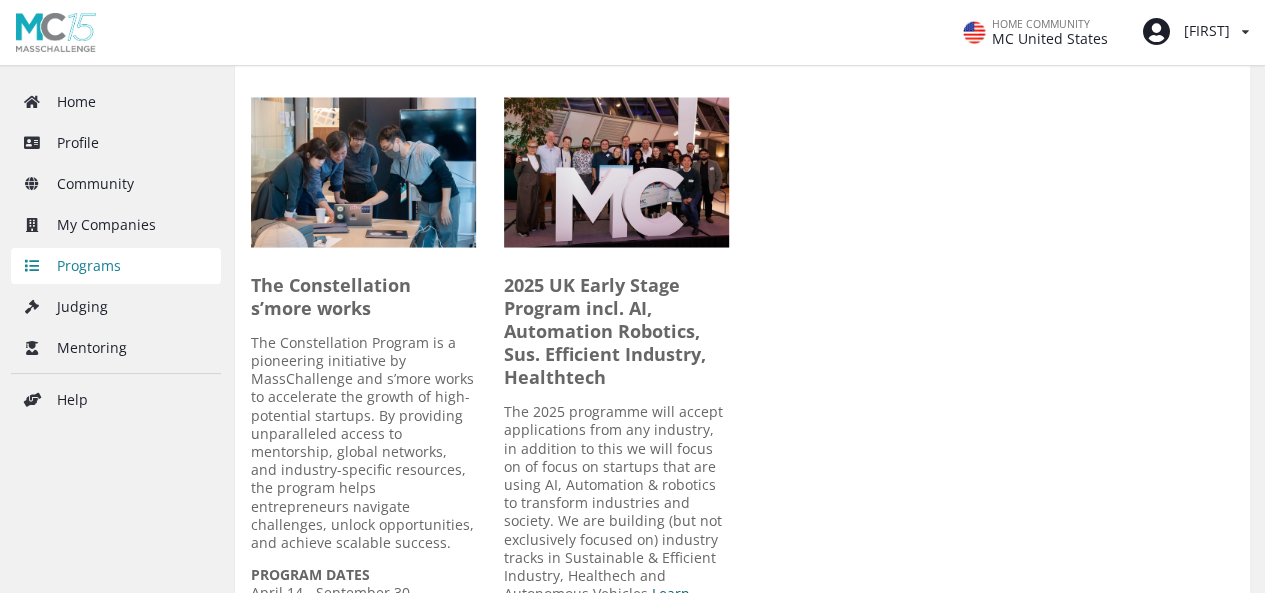 scroll, scrollTop: 1800, scrollLeft: 0, axis: vertical 